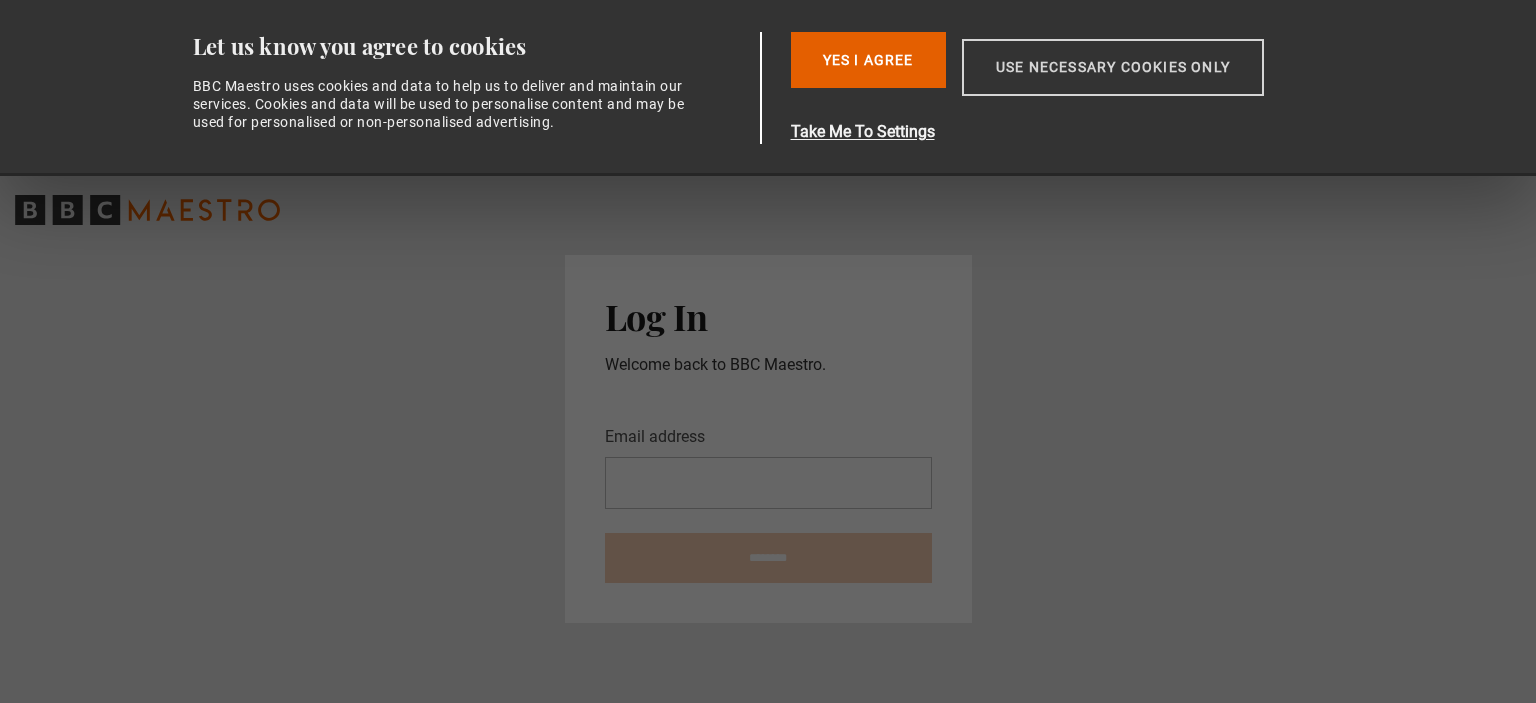 scroll, scrollTop: 0, scrollLeft: 0, axis: both 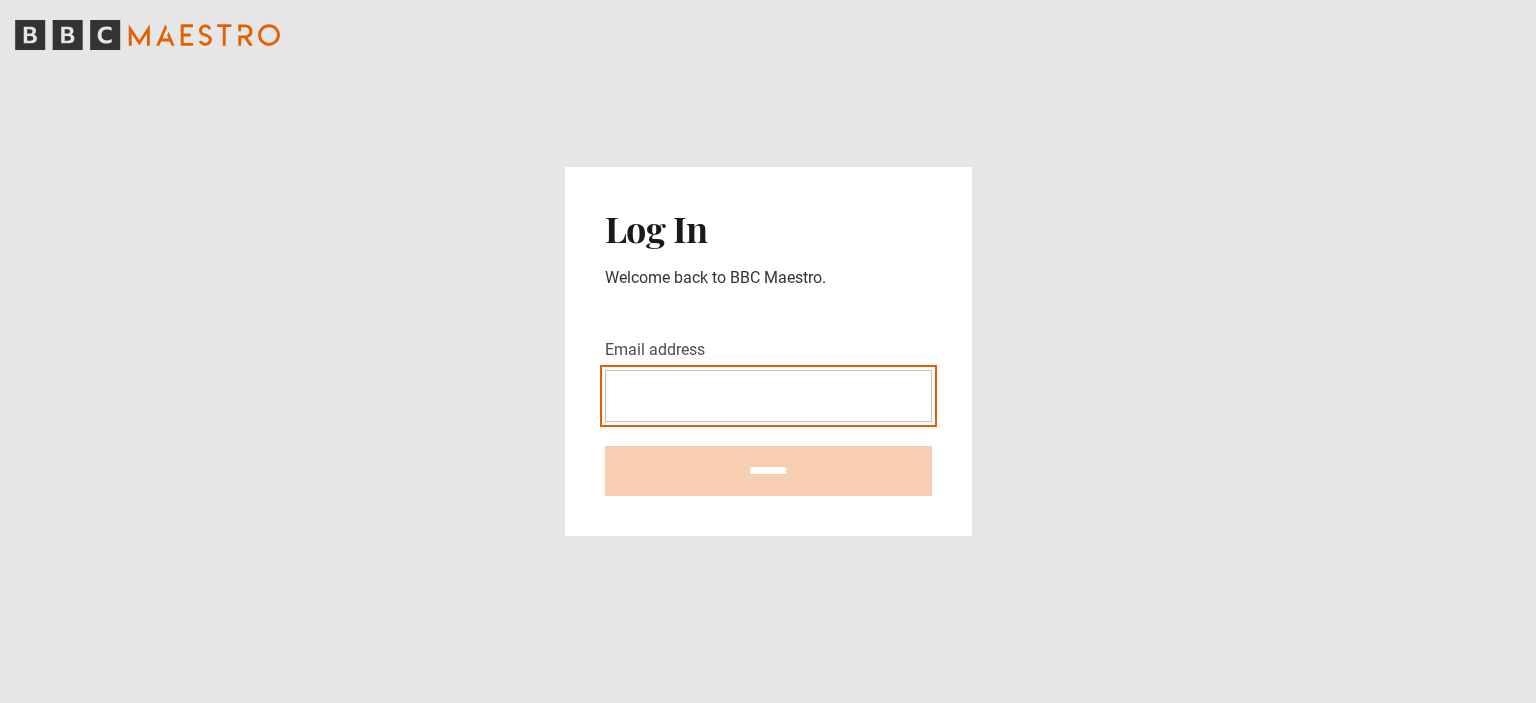 click on "Email address" at bounding box center [768, 396] 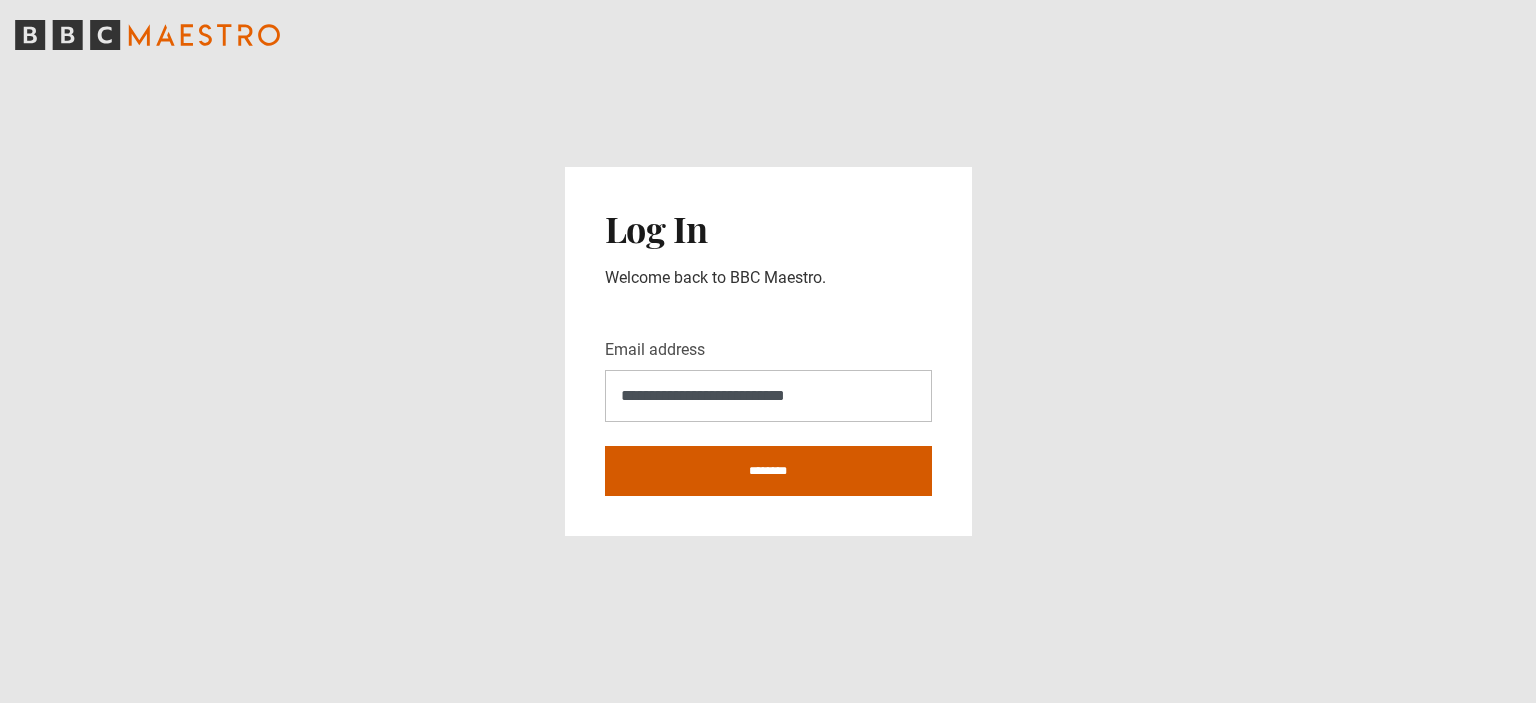 click on "********" at bounding box center (768, 471) 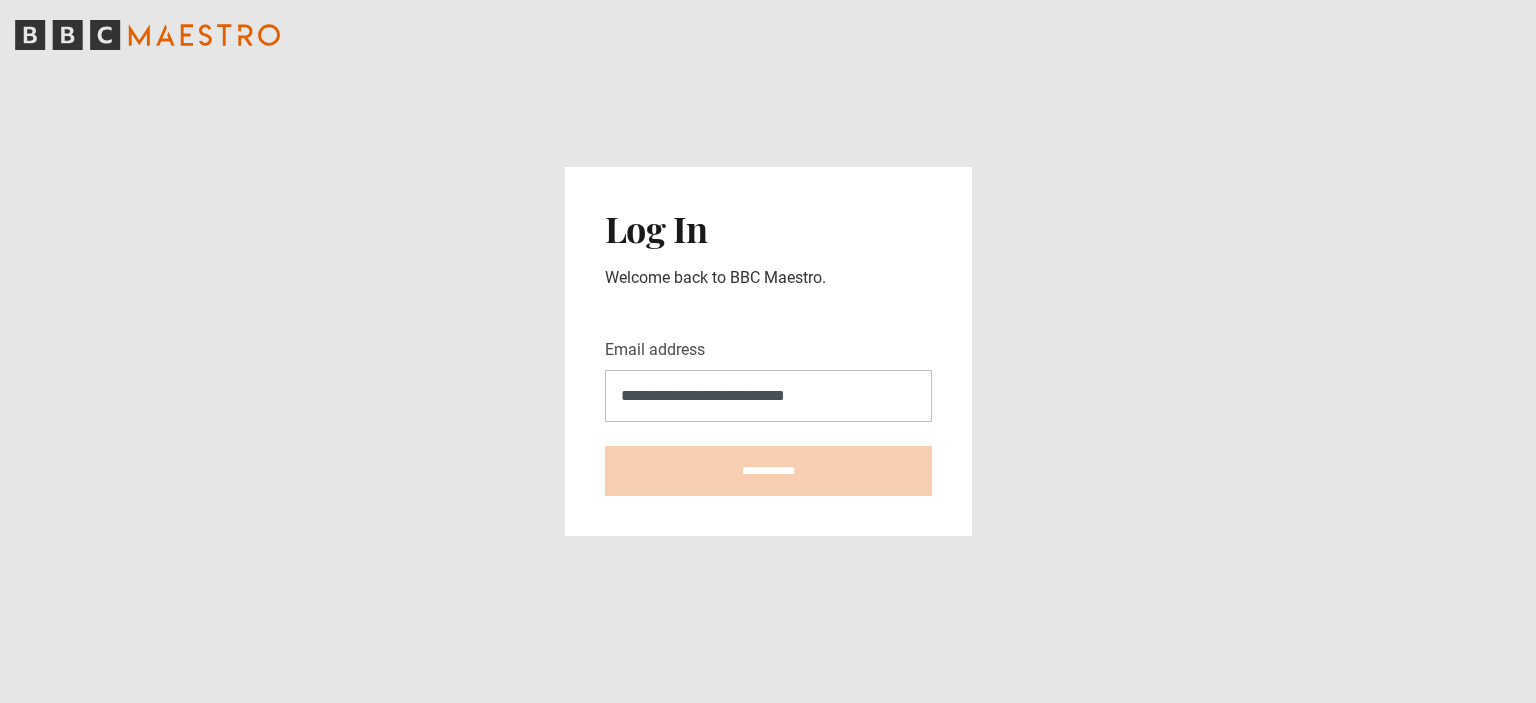 type on "**********" 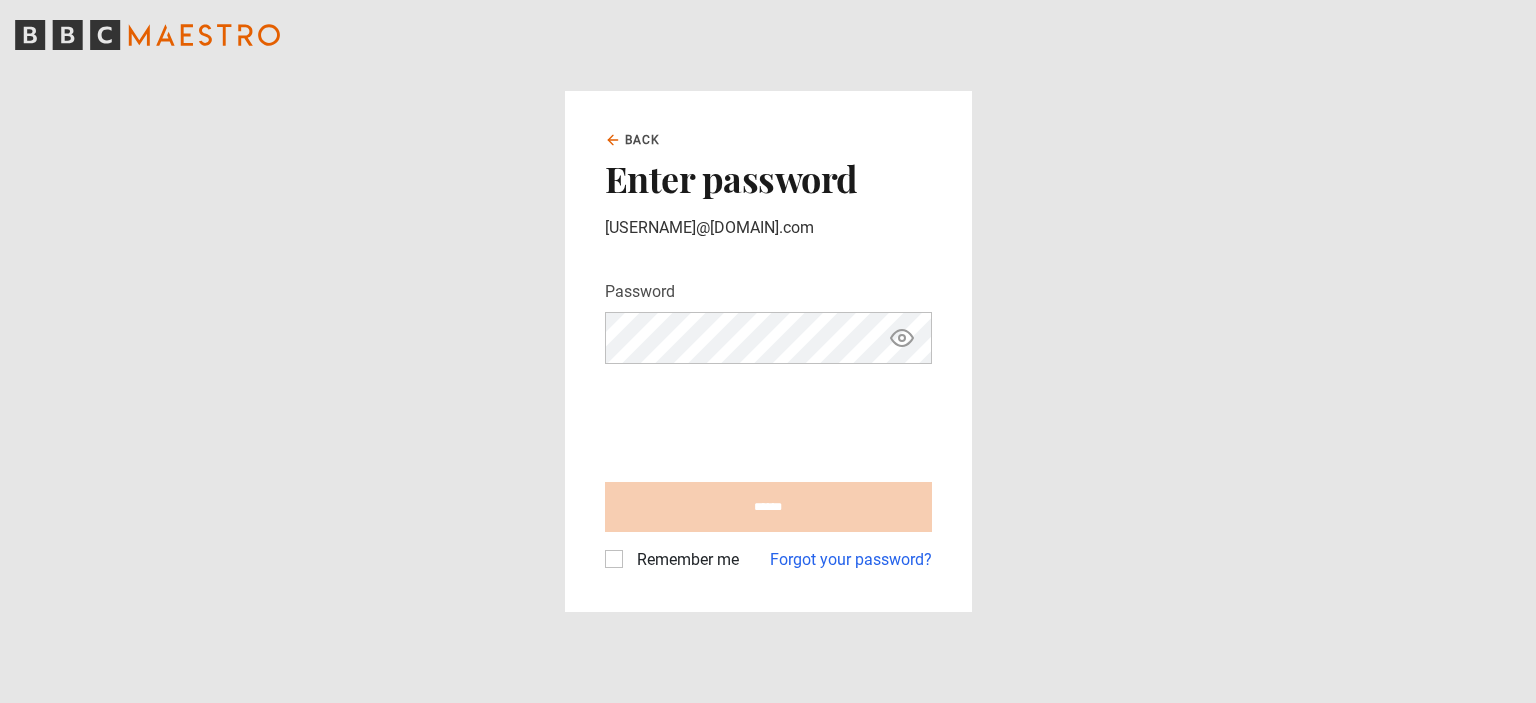 scroll, scrollTop: 0, scrollLeft: 0, axis: both 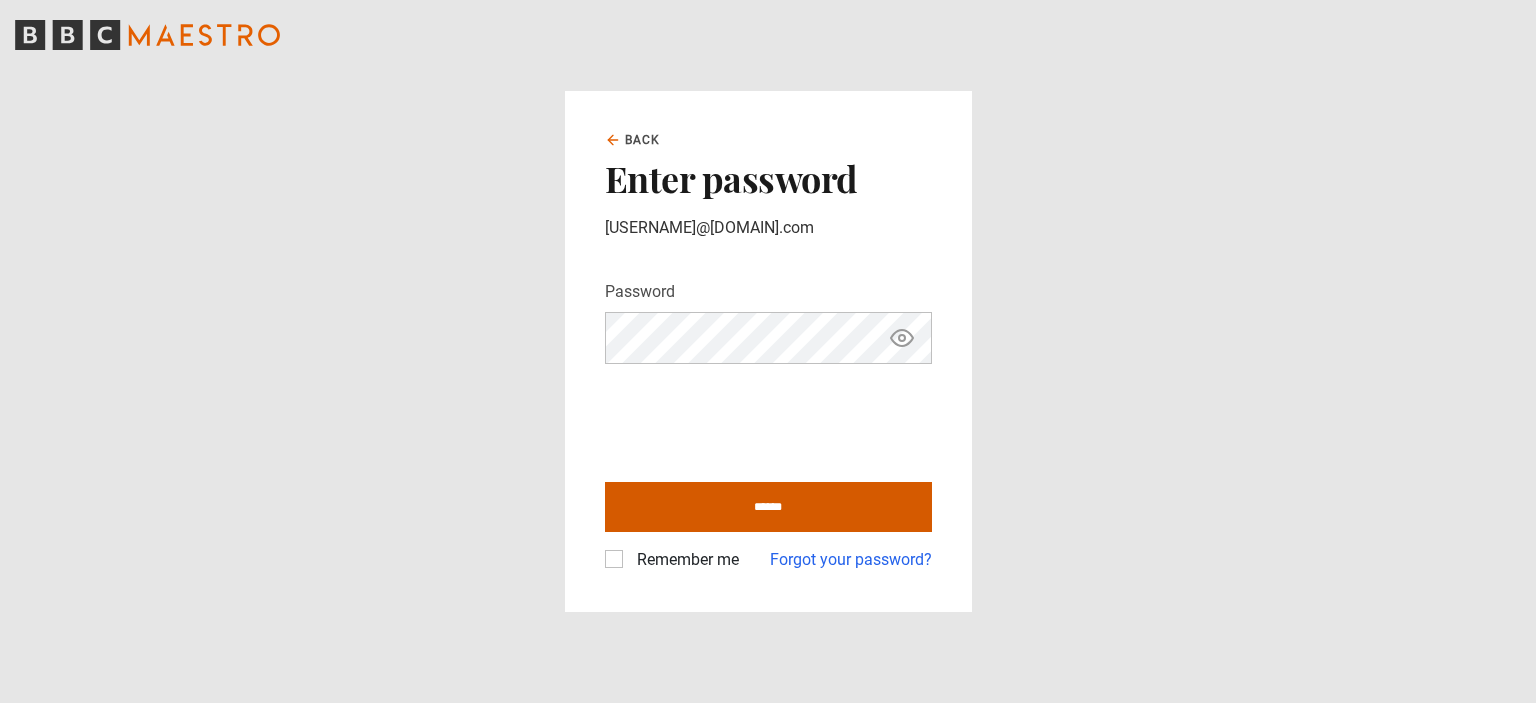 click on "******" at bounding box center (768, 507) 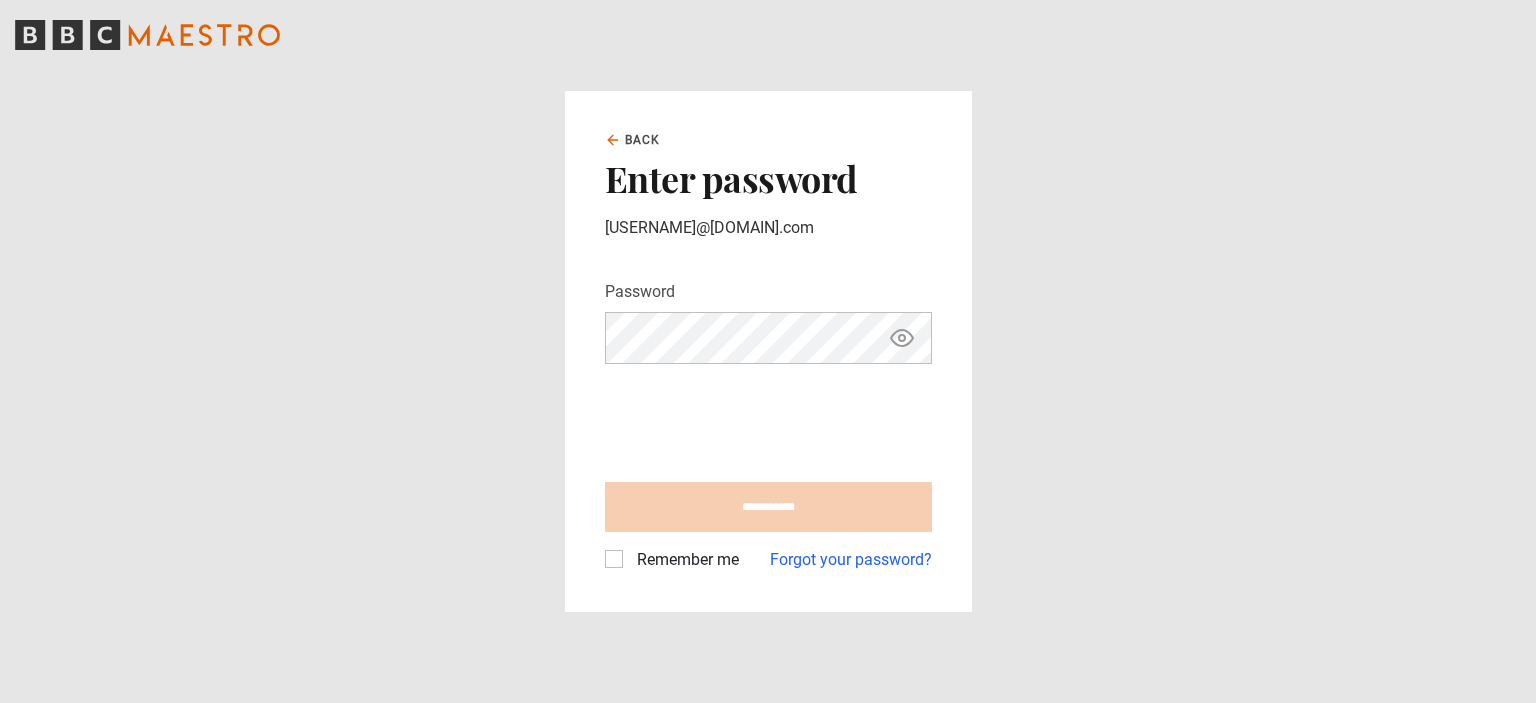 type on "**********" 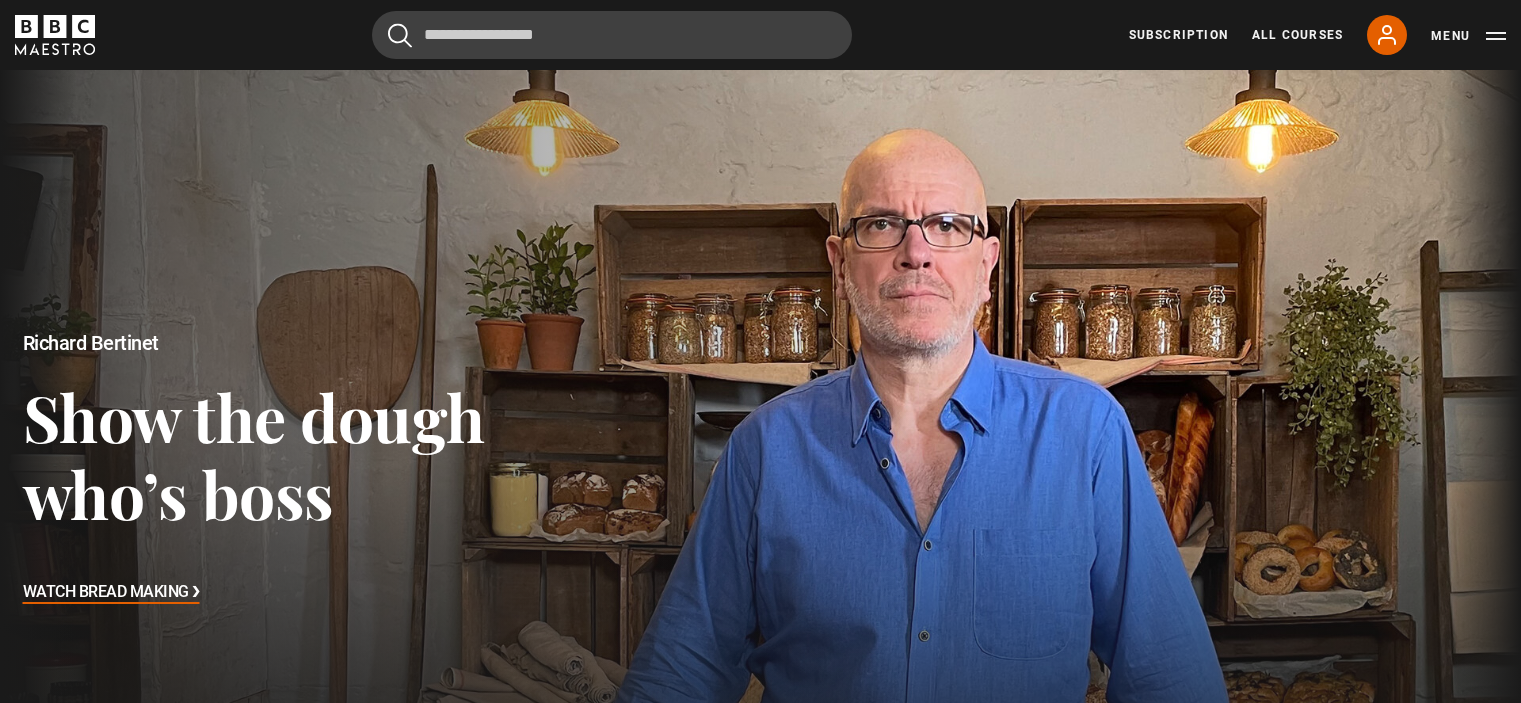 scroll, scrollTop: 0, scrollLeft: 0, axis: both 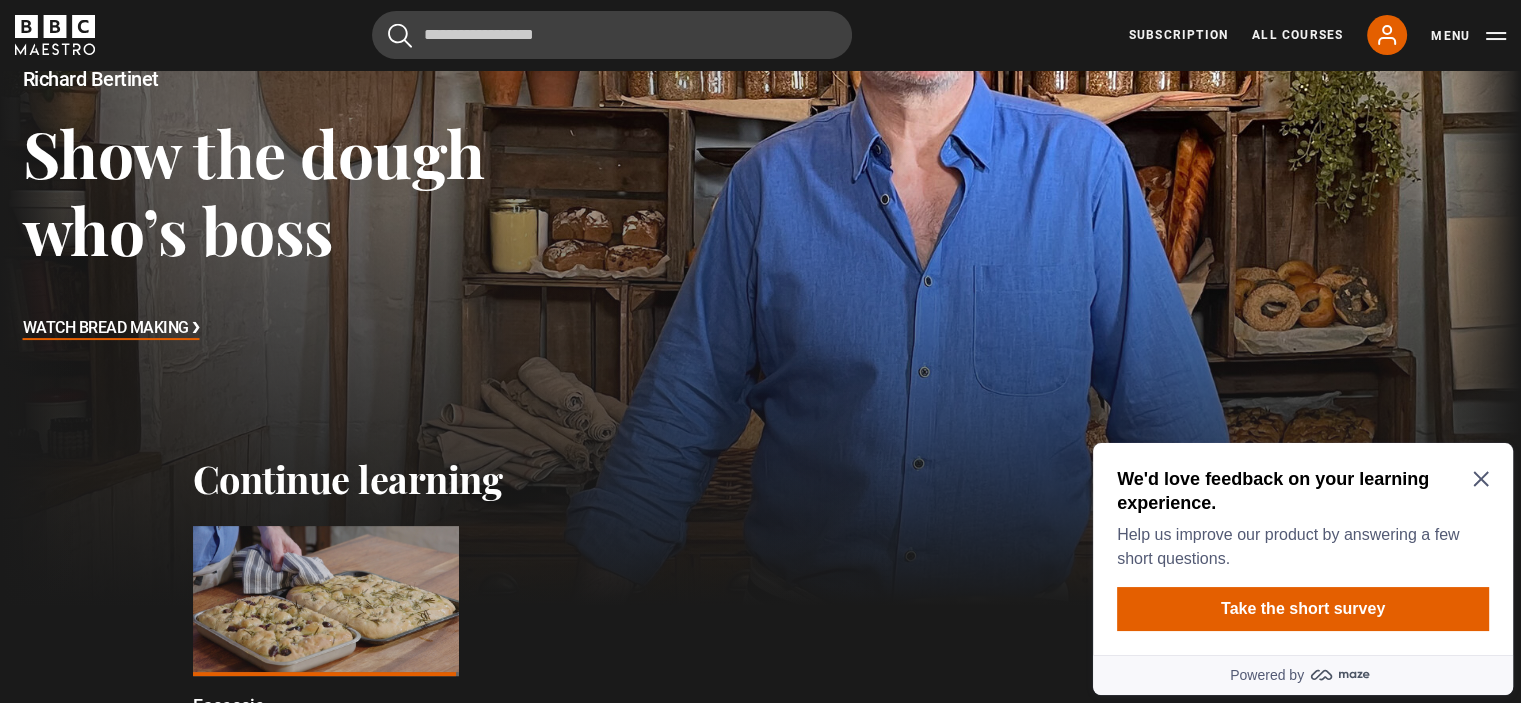 click on "We'd love feedback on your learning experience." at bounding box center (1299, 491) 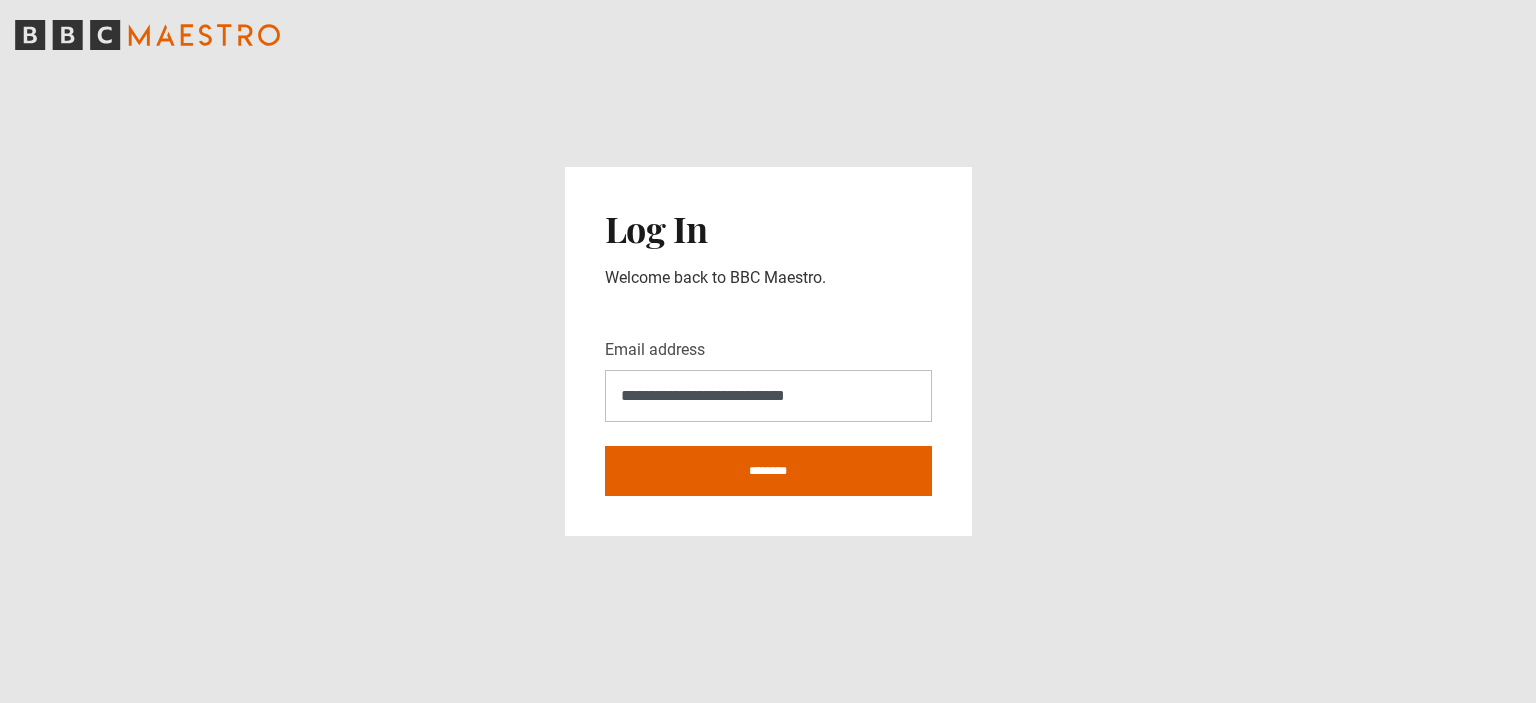 scroll, scrollTop: 0, scrollLeft: 0, axis: both 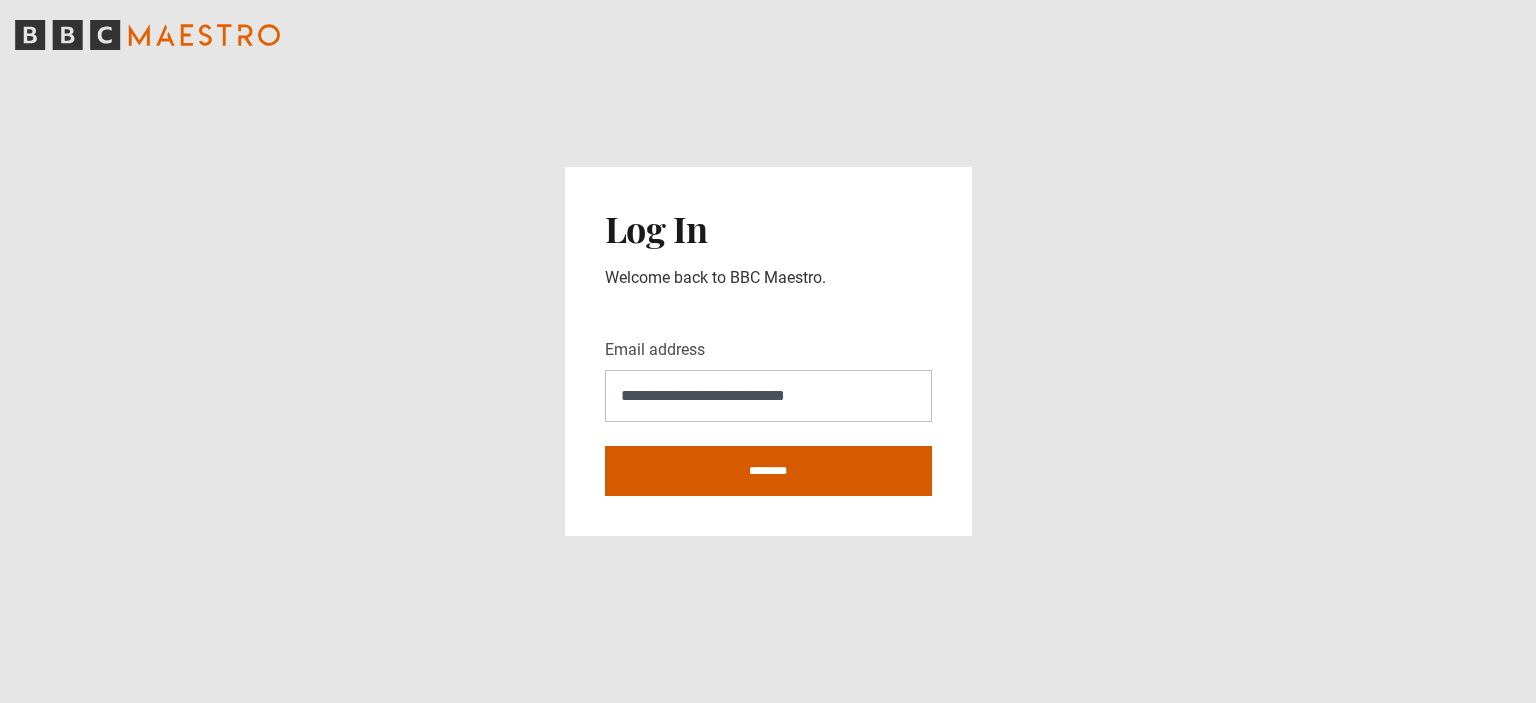 click on "********" at bounding box center (768, 471) 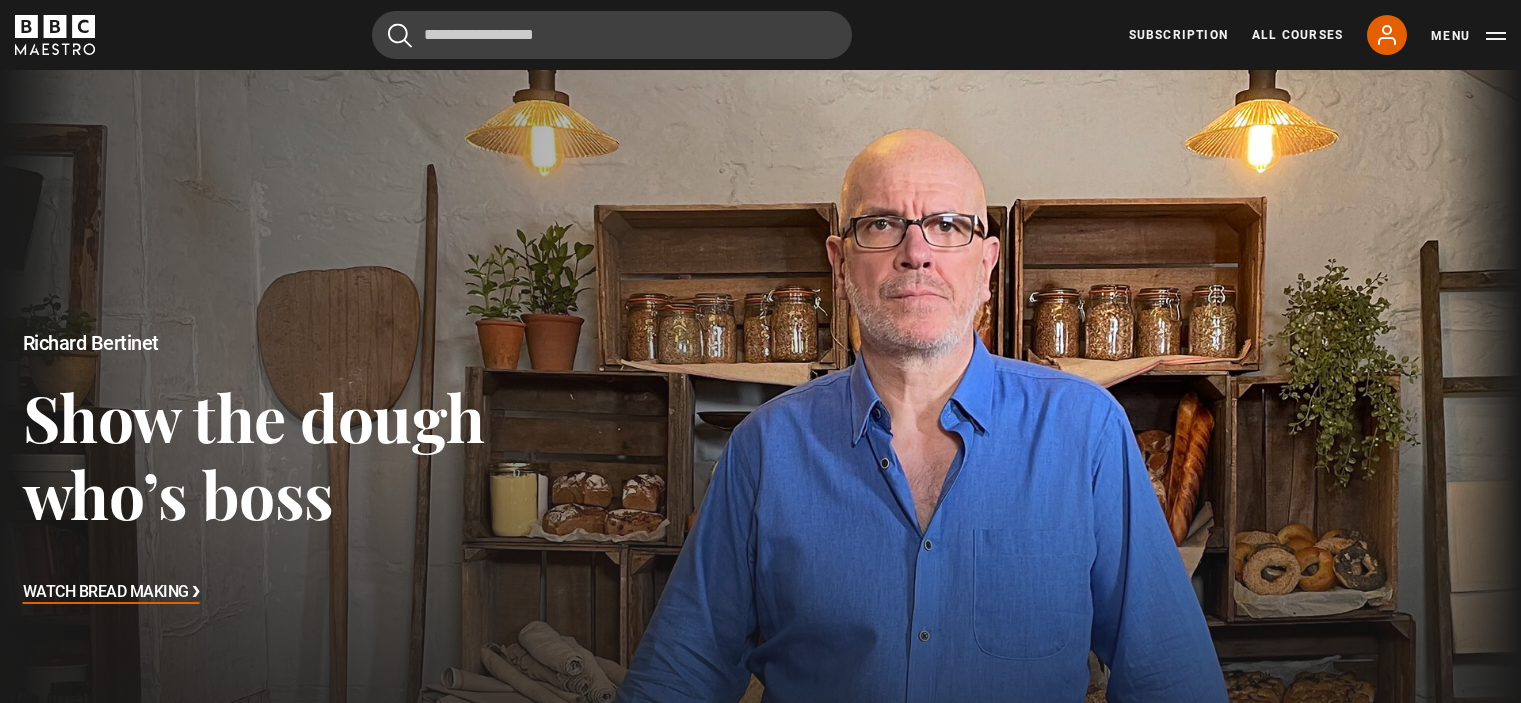 scroll, scrollTop: 0, scrollLeft: 0, axis: both 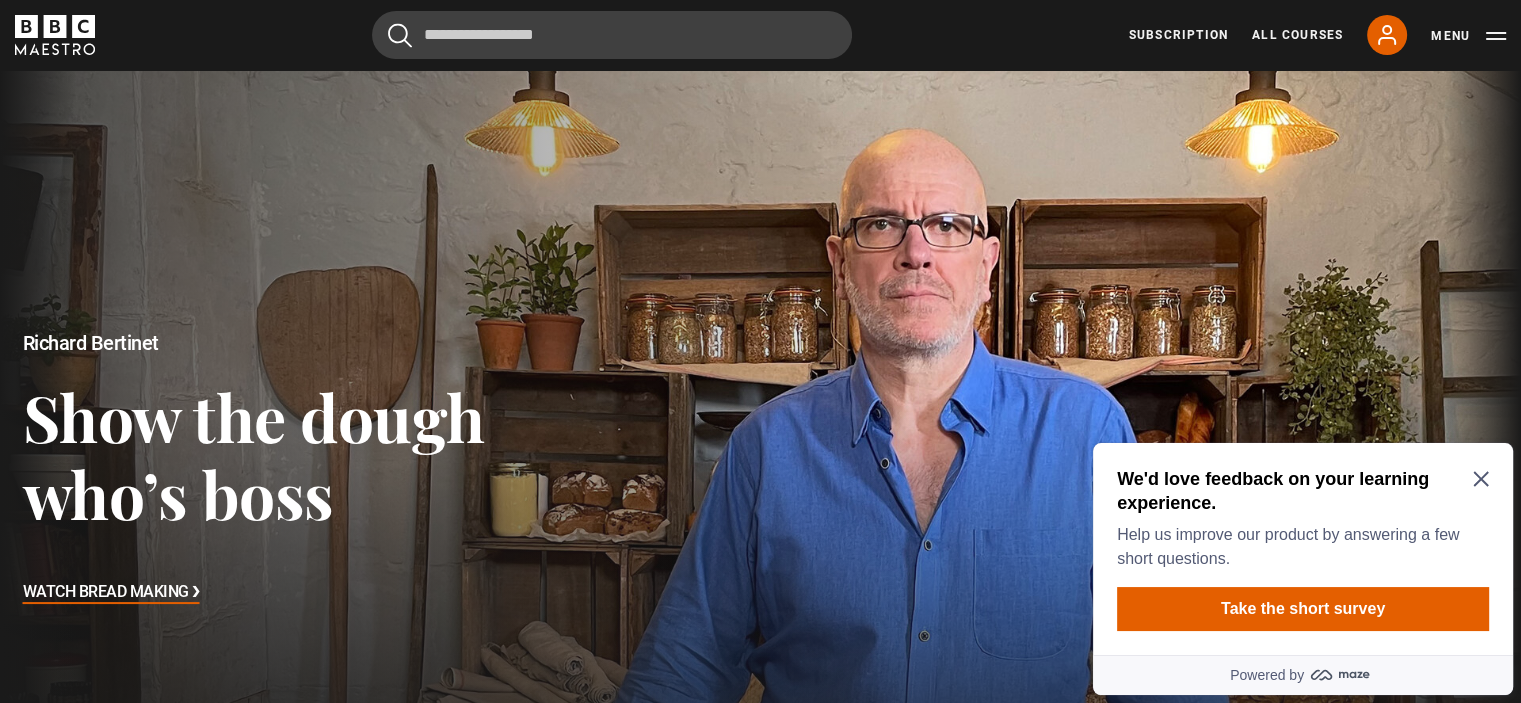 click 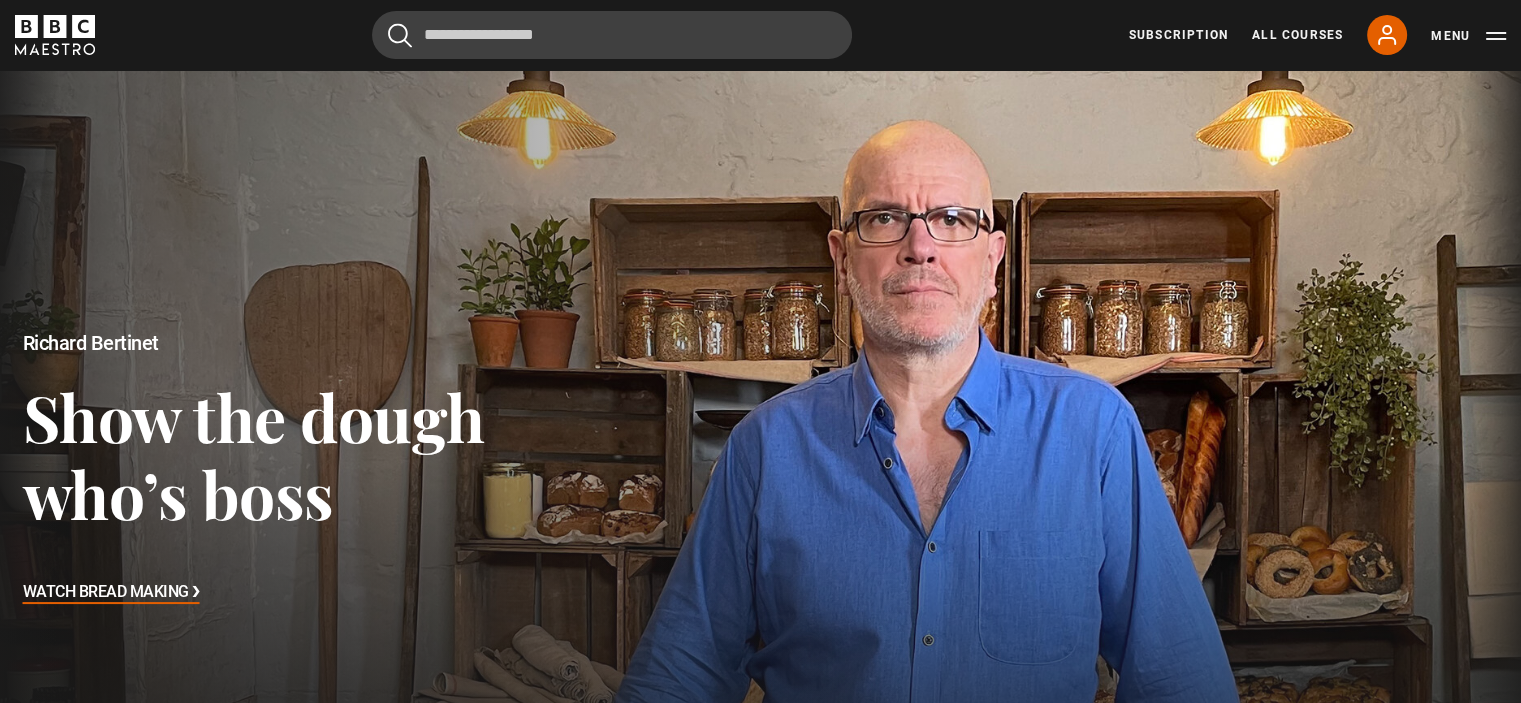 click on "Watch
Bread Making ❯" at bounding box center [111, 593] 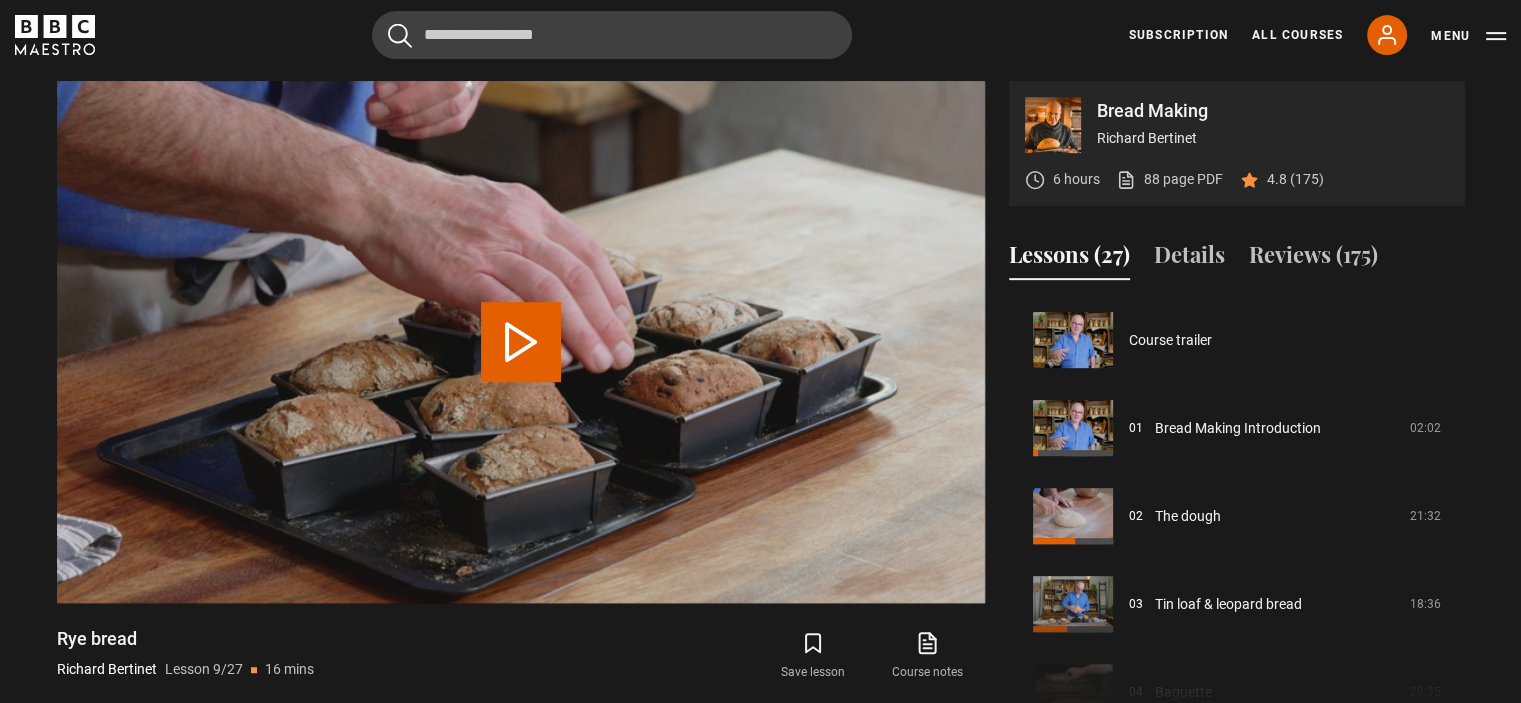 scroll, scrollTop: 884, scrollLeft: 0, axis: vertical 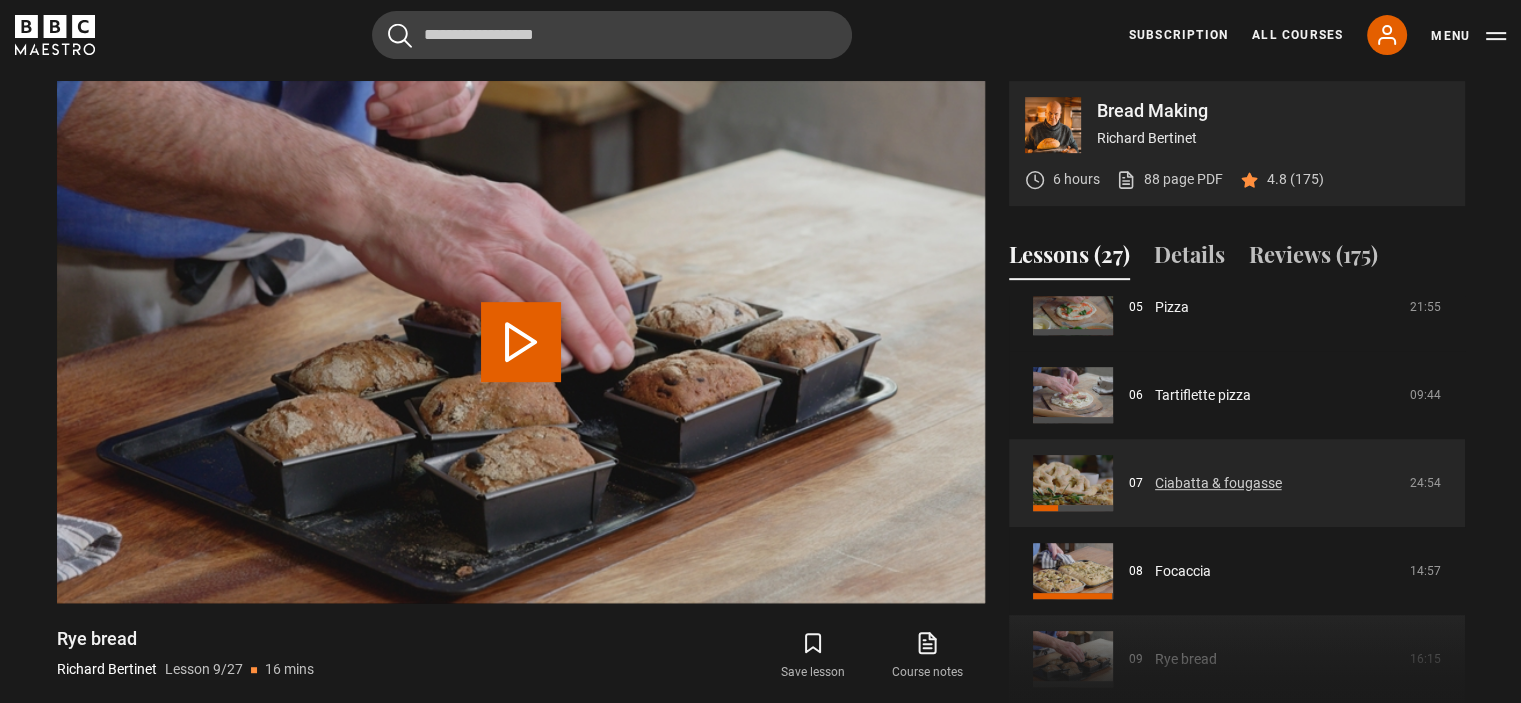 click on "Ciabatta & fougasse" at bounding box center (1218, 483) 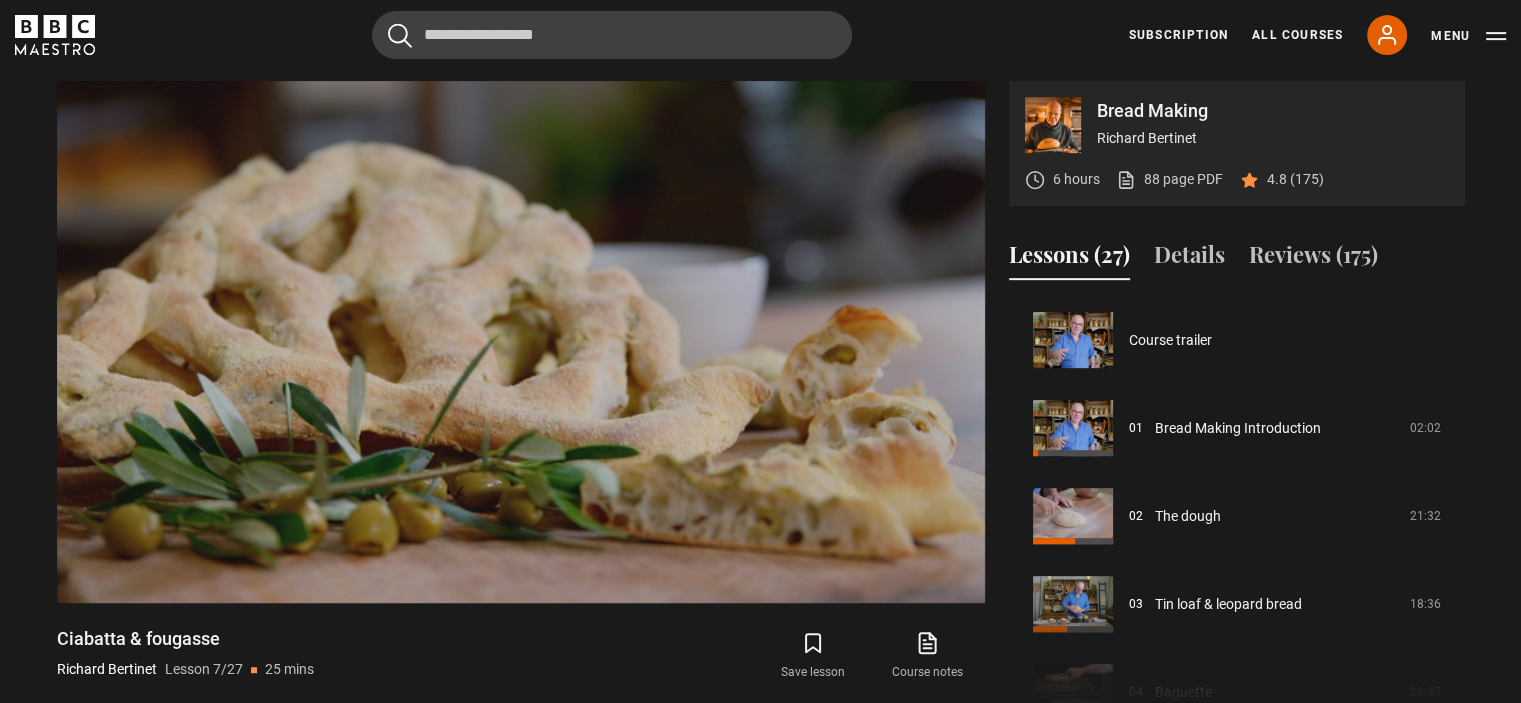 scroll, scrollTop: 884, scrollLeft: 0, axis: vertical 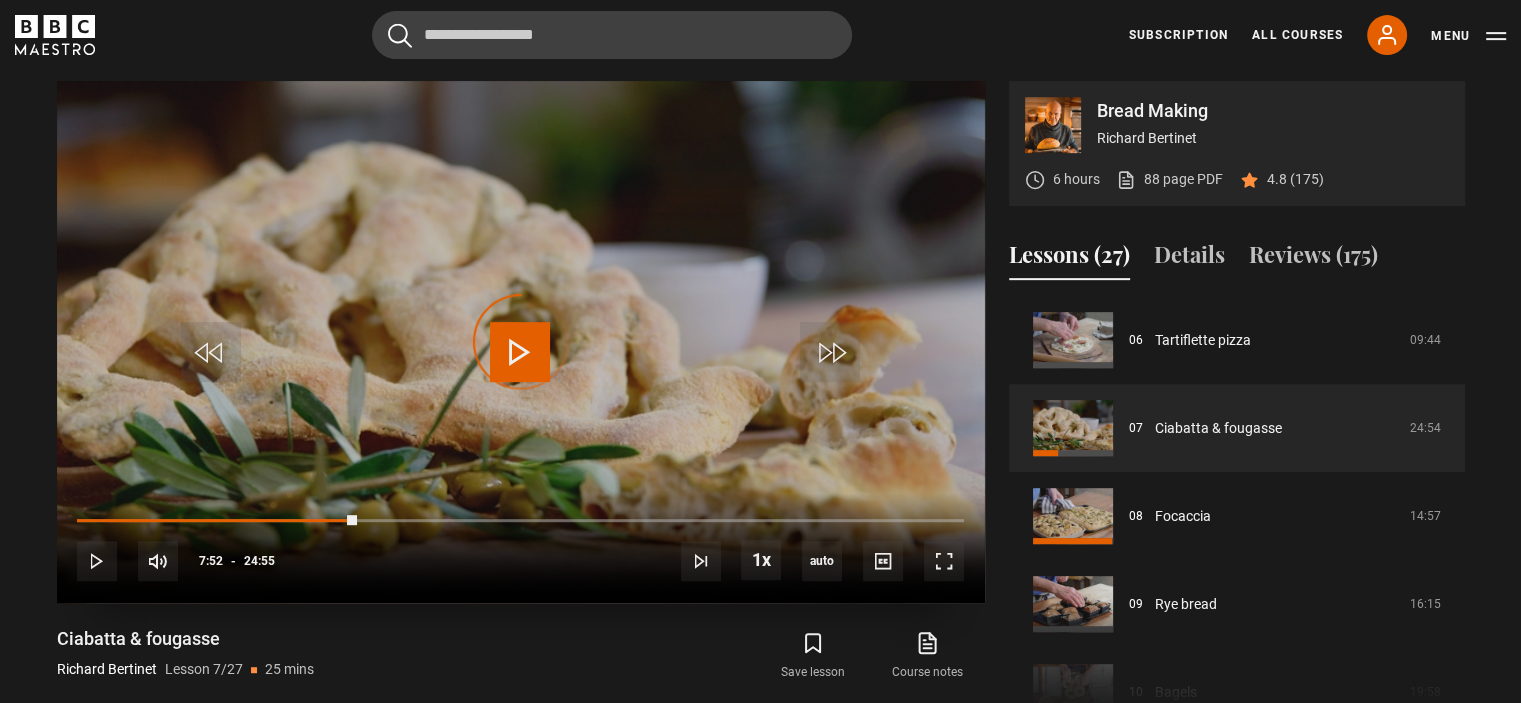 drag, startPoint x: 356, startPoint y: 519, endPoint x: 61, endPoint y: 509, distance: 295.16943 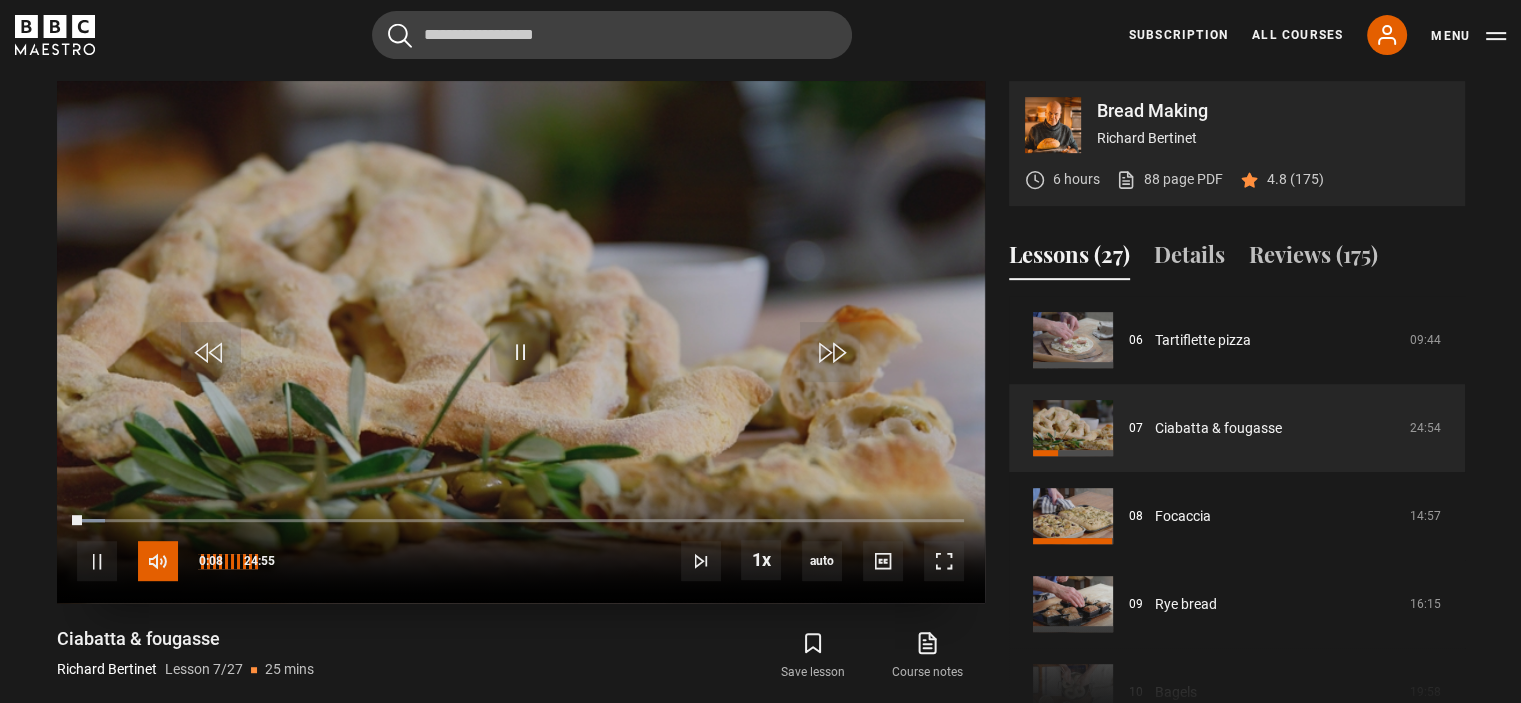 click at bounding box center [158, 561] 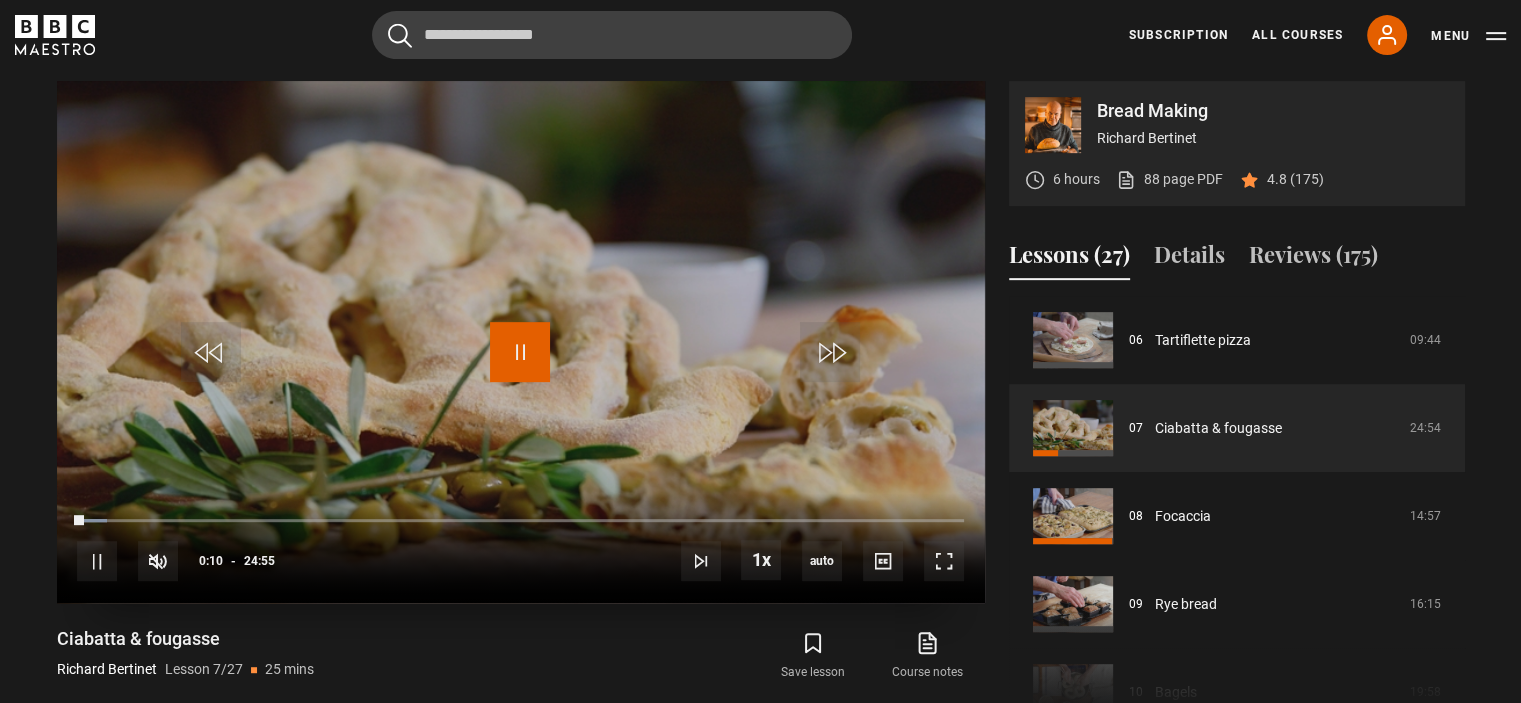 click at bounding box center (520, 352) 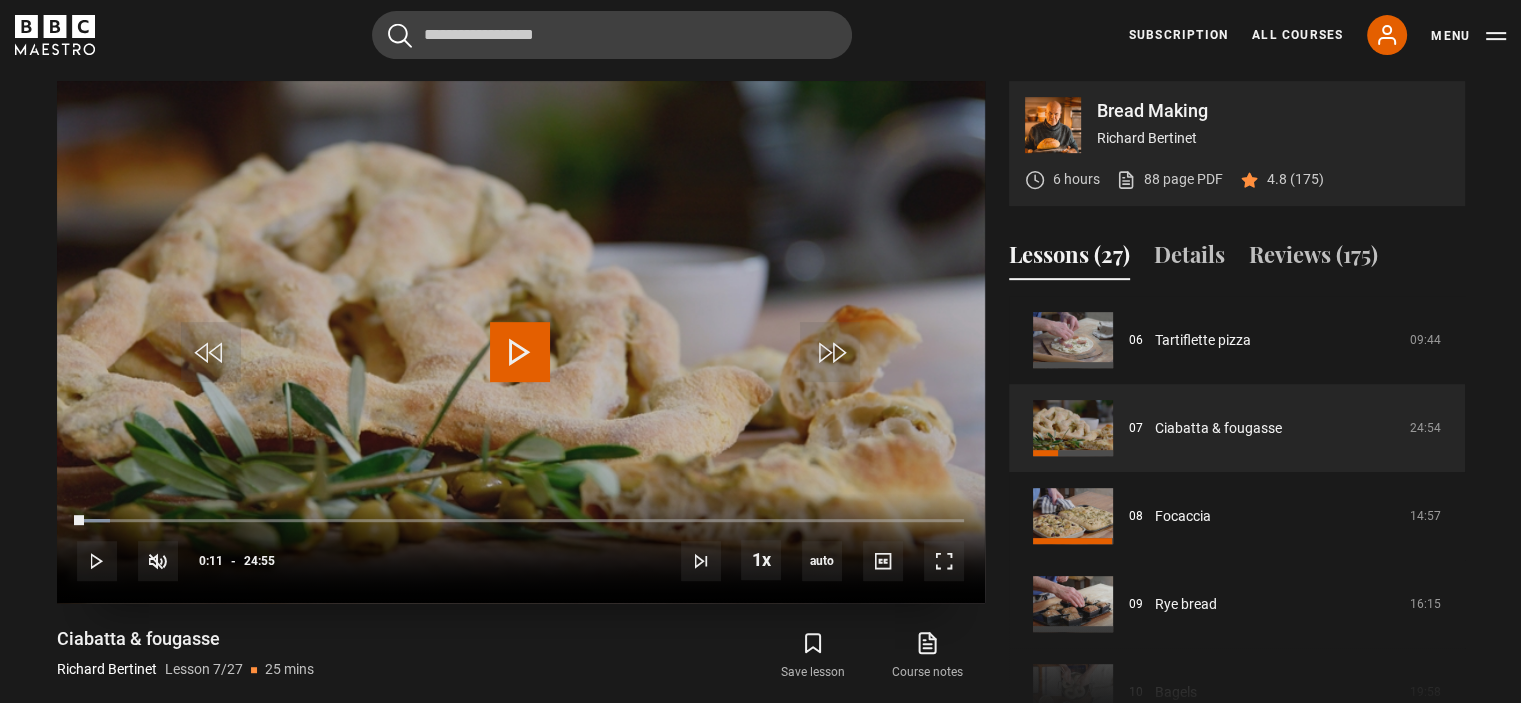 click at bounding box center [520, 352] 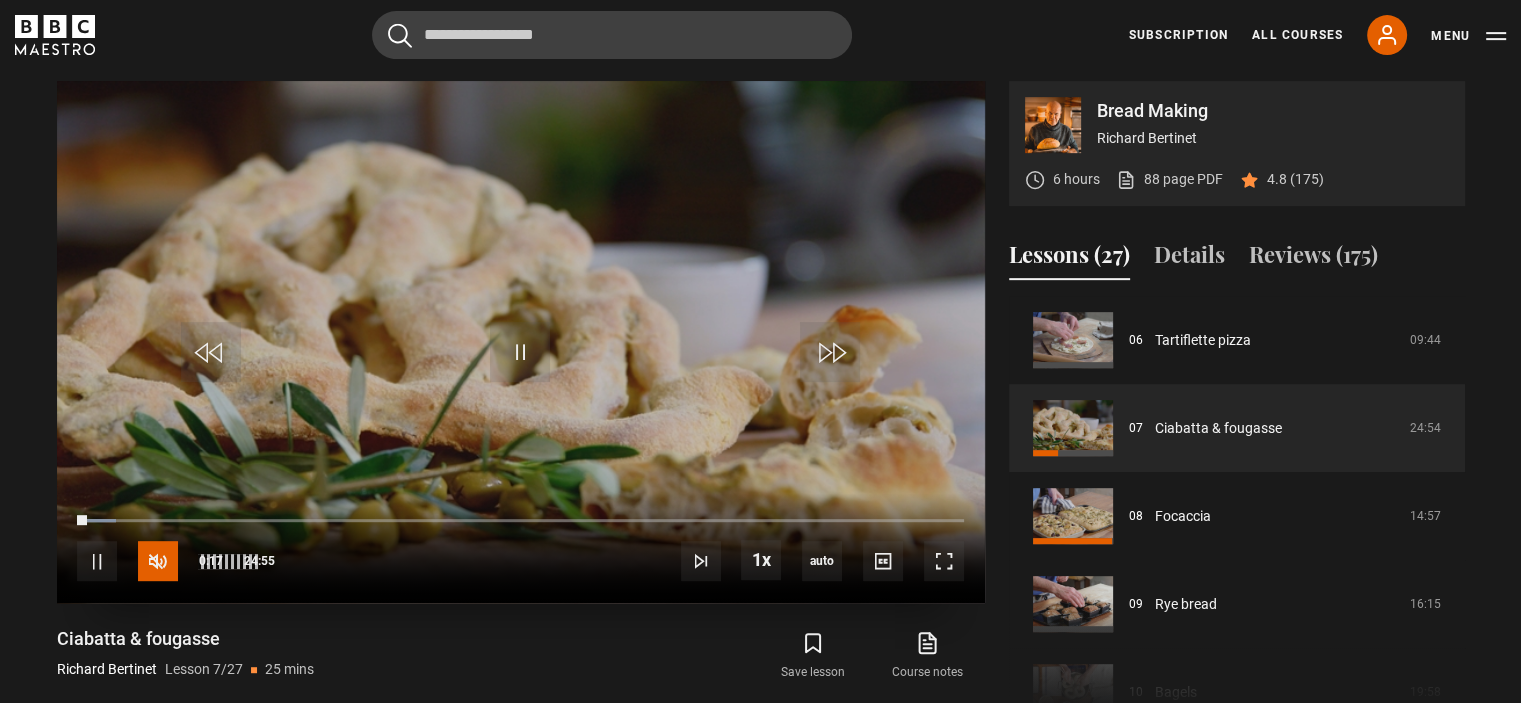 click at bounding box center (158, 561) 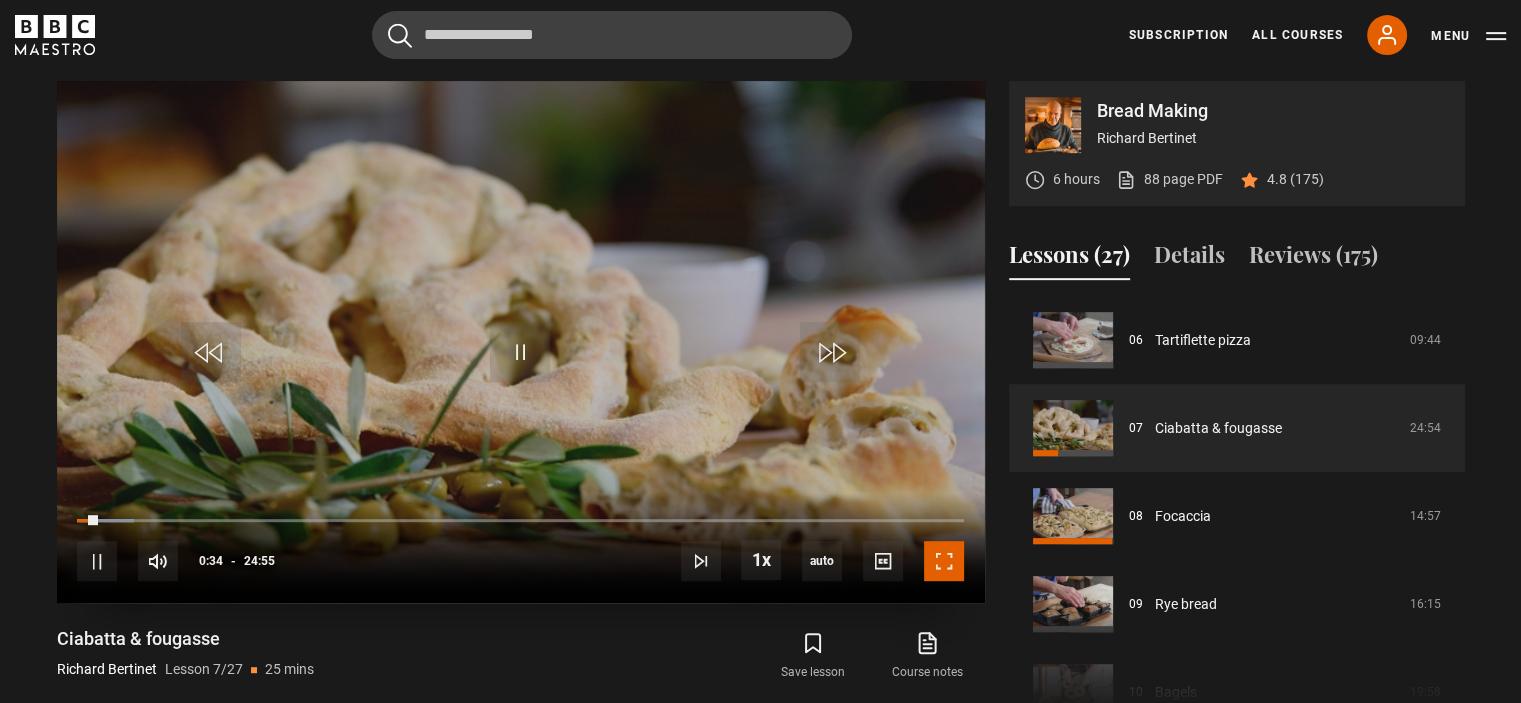 click at bounding box center [944, 561] 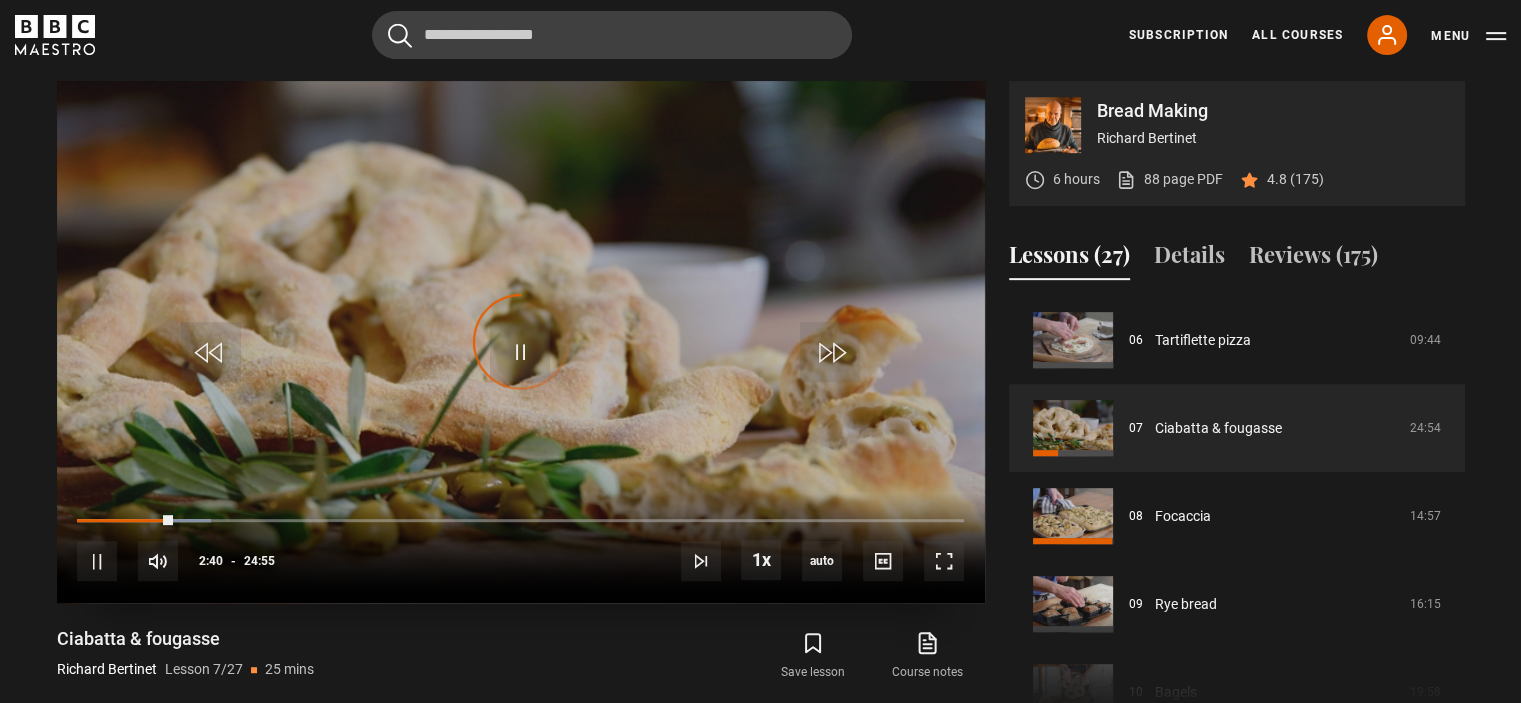 click at bounding box center (521, 342) 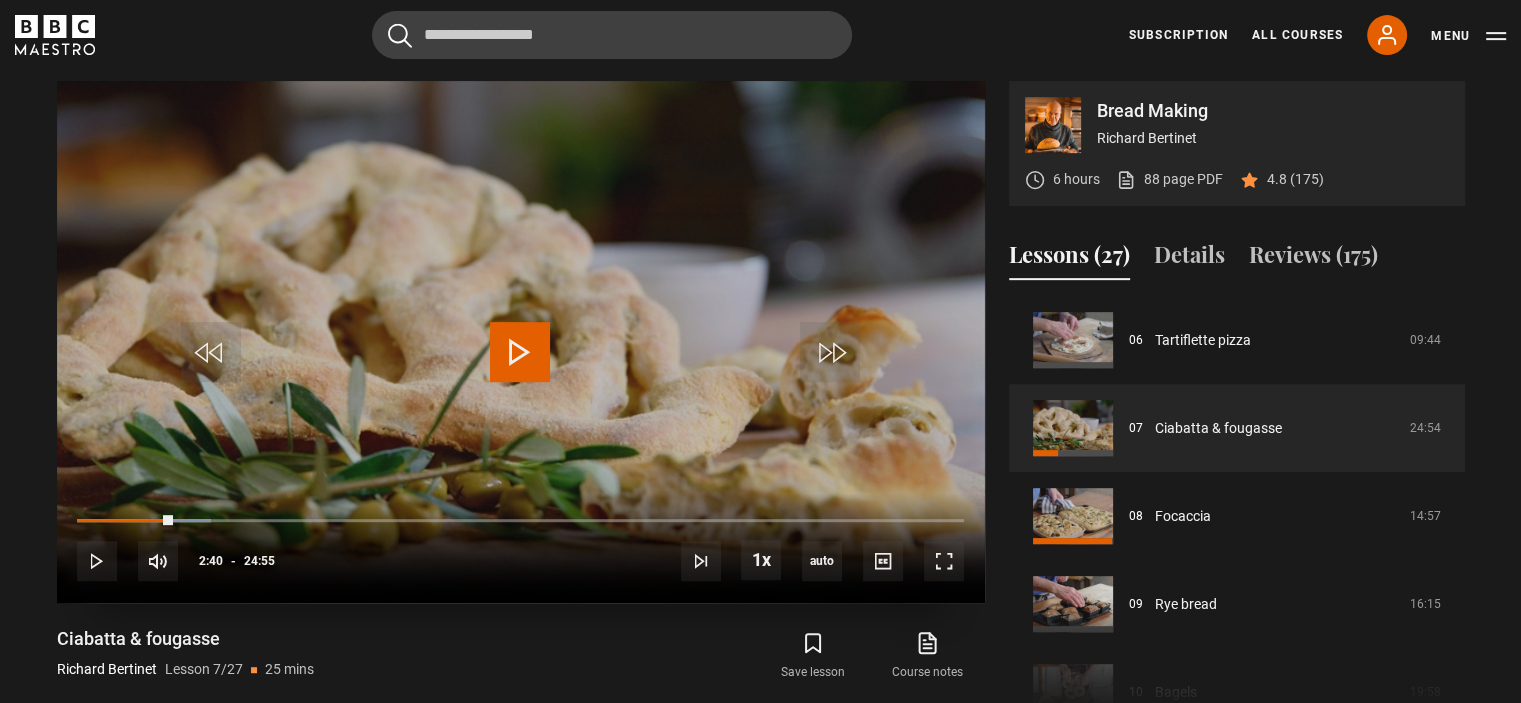 click at bounding box center (520, 352) 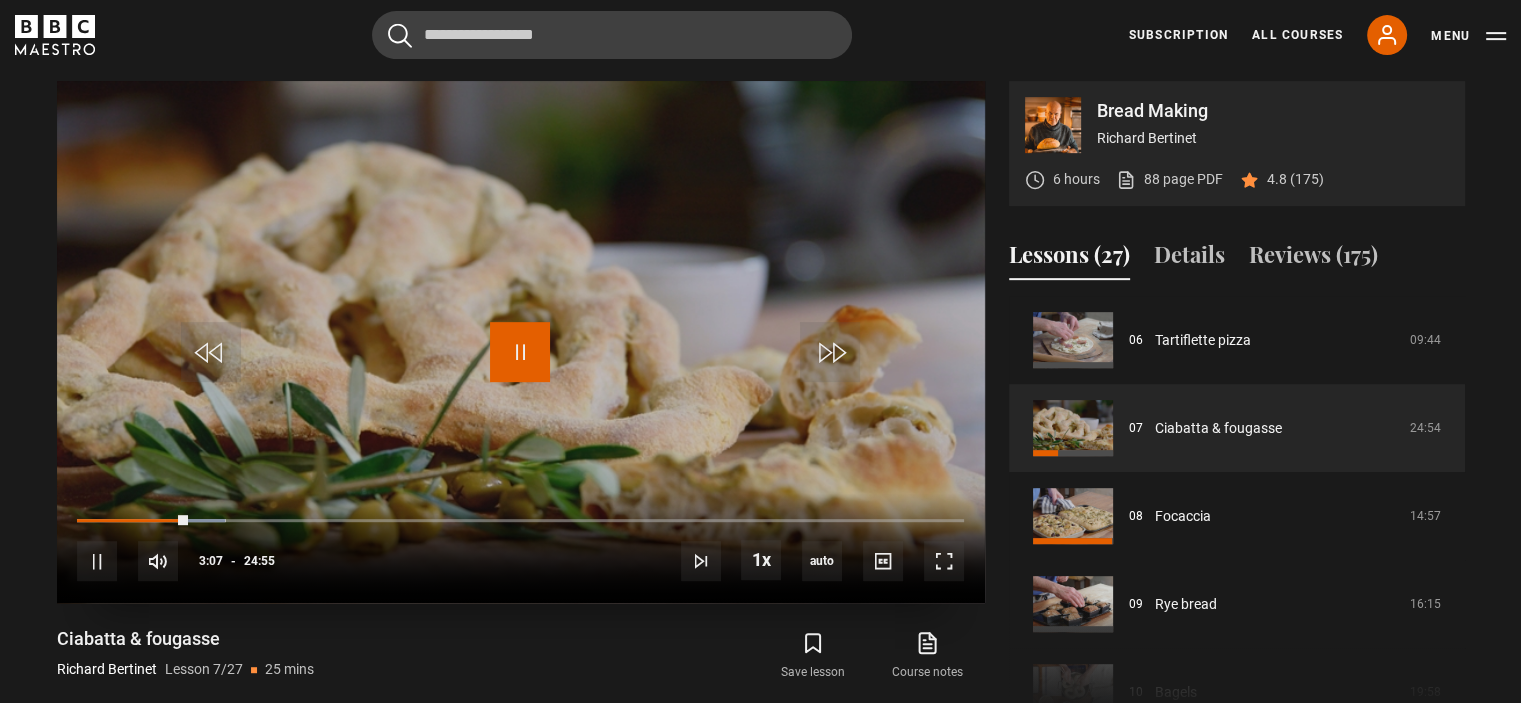 click at bounding box center [520, 352] 